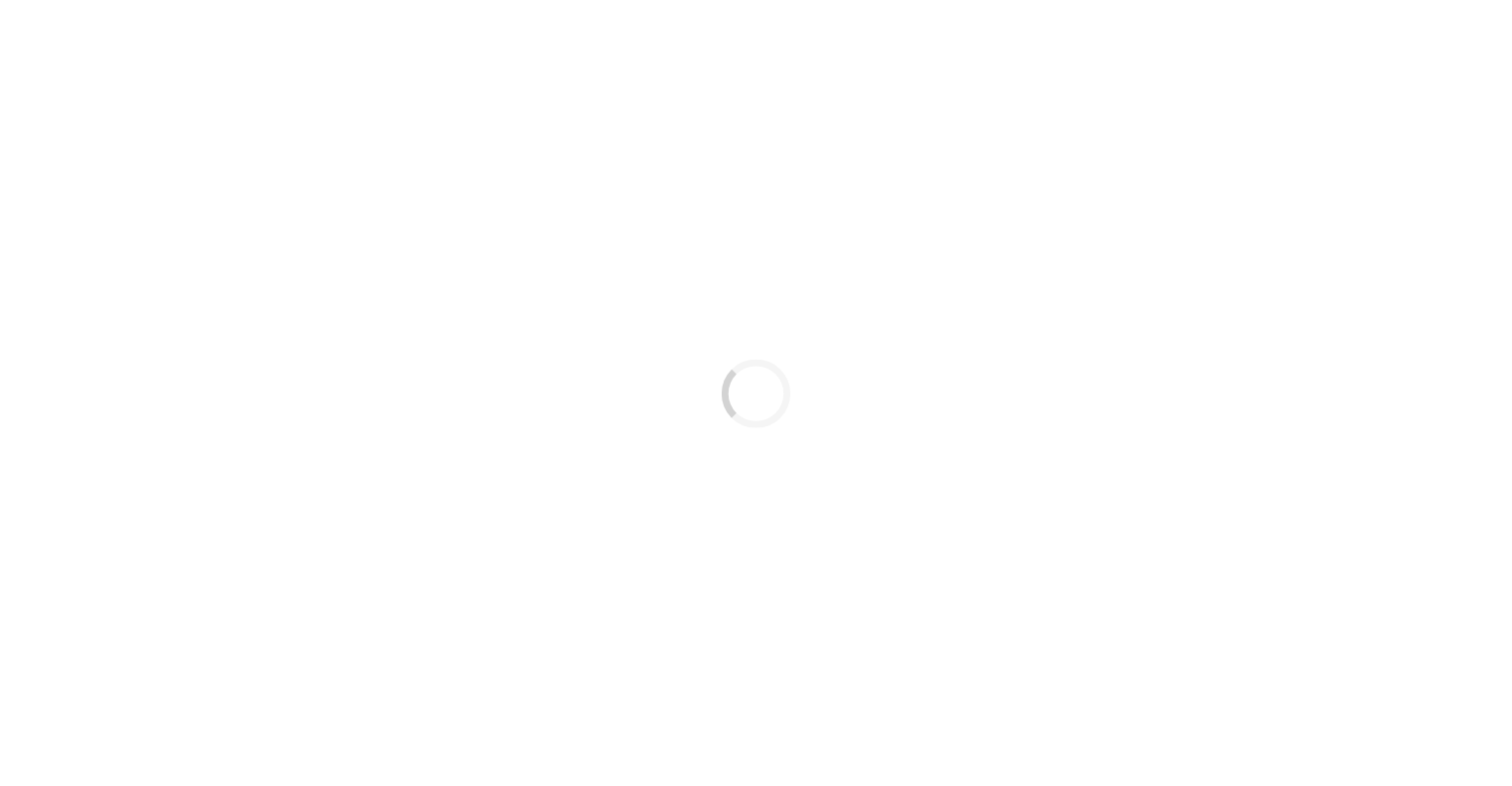 scroll, scrollTop: 0, scrollLeft: 0, axis: both 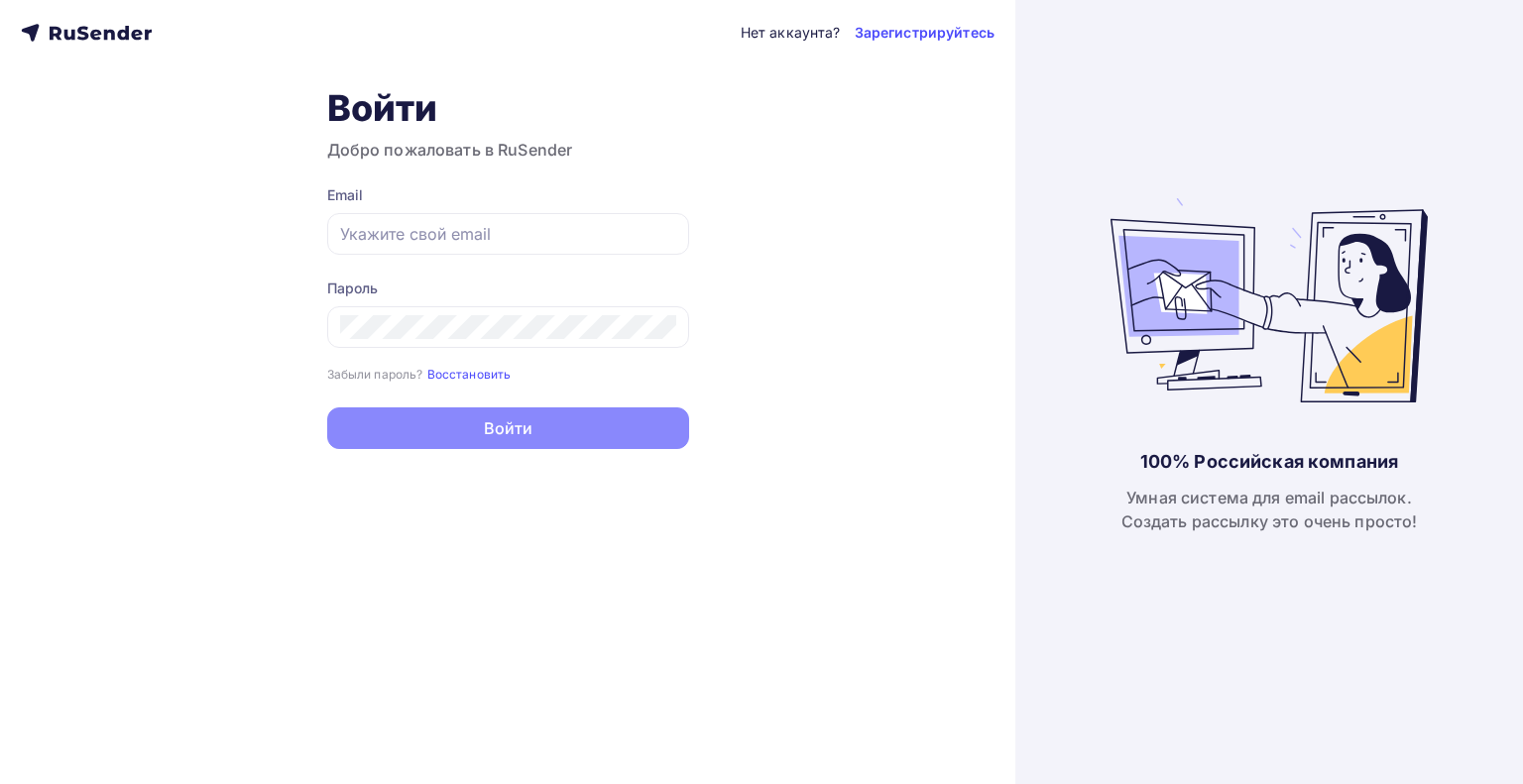 click on "Email
Пароль              Забыли пароль?   Восстановить
Забыли пароль?
Восстановить
Войти
Нет аккаунта?
Зарегистрируйтесь" at bounding box center (508, 317) 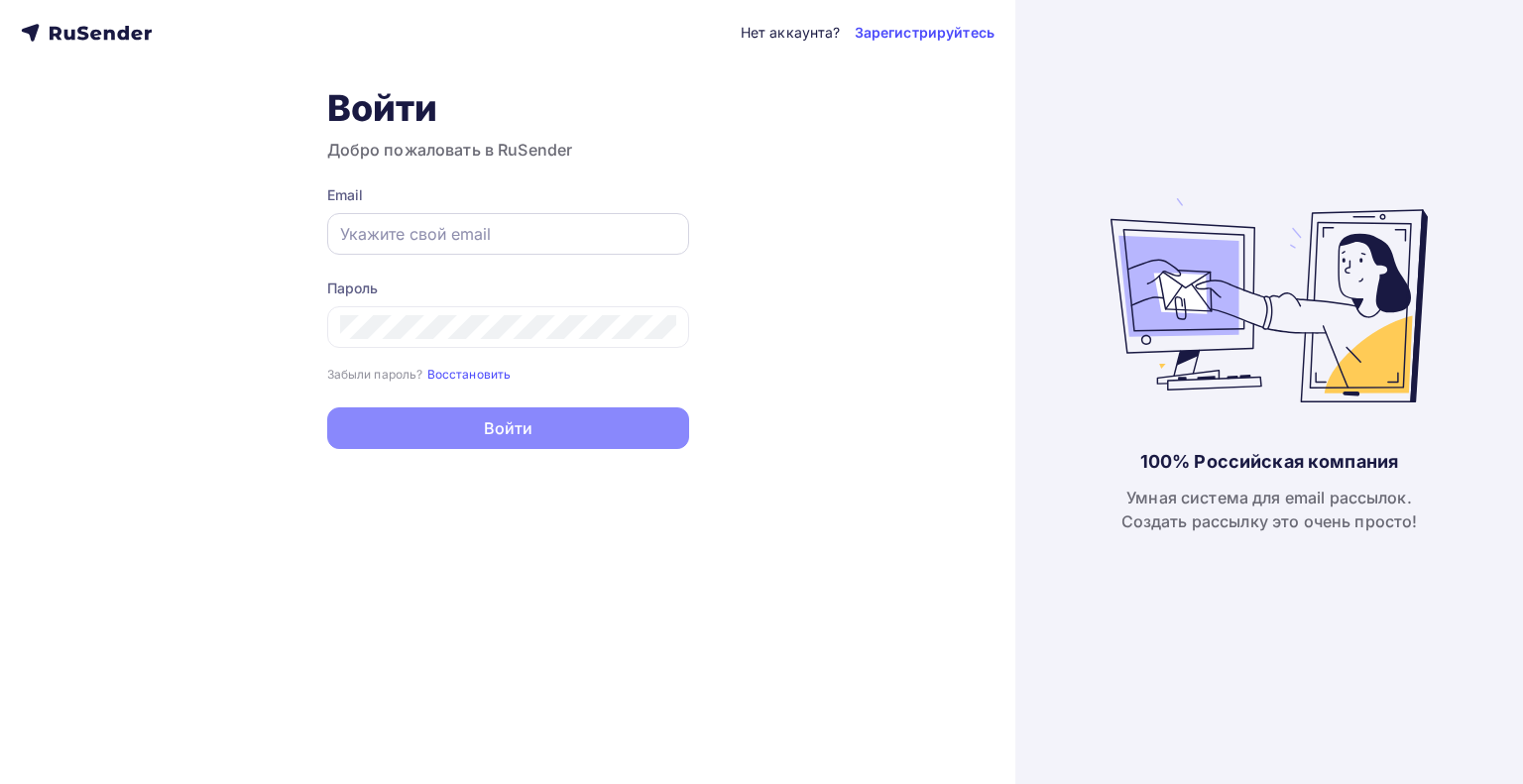 click at bounding box center [508, 234] 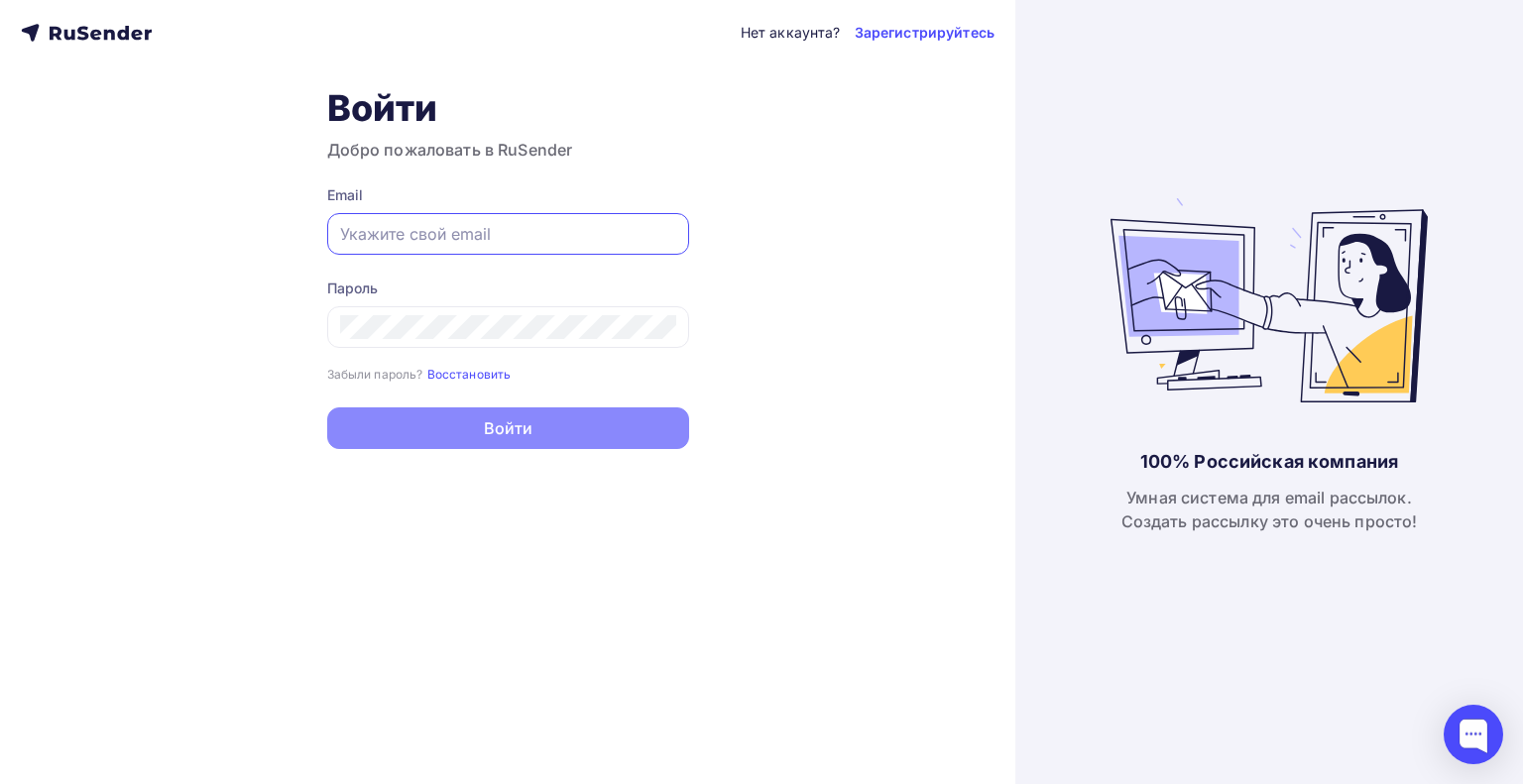 click at bounding box center (508, 234) 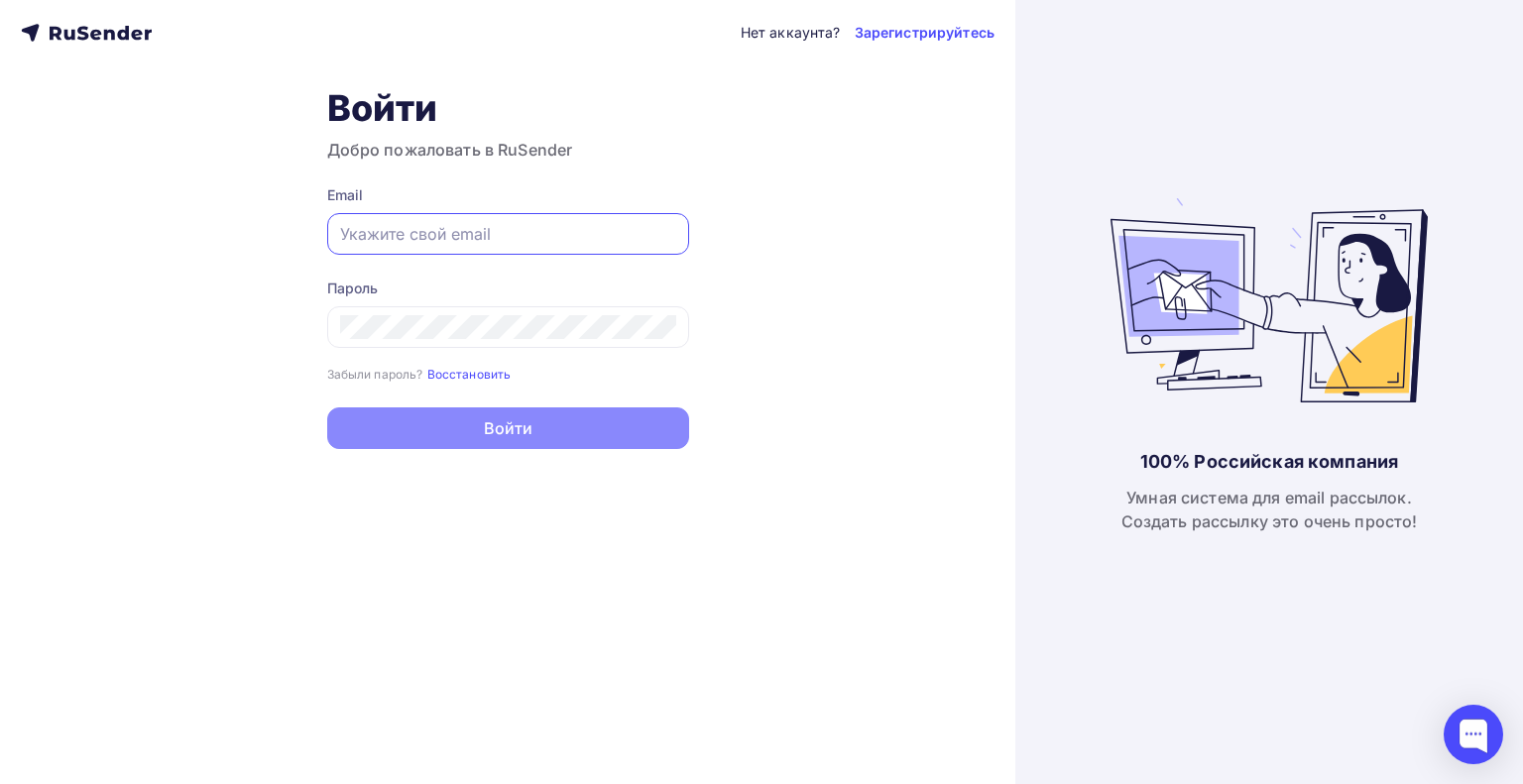 type on "[EMAIL]" 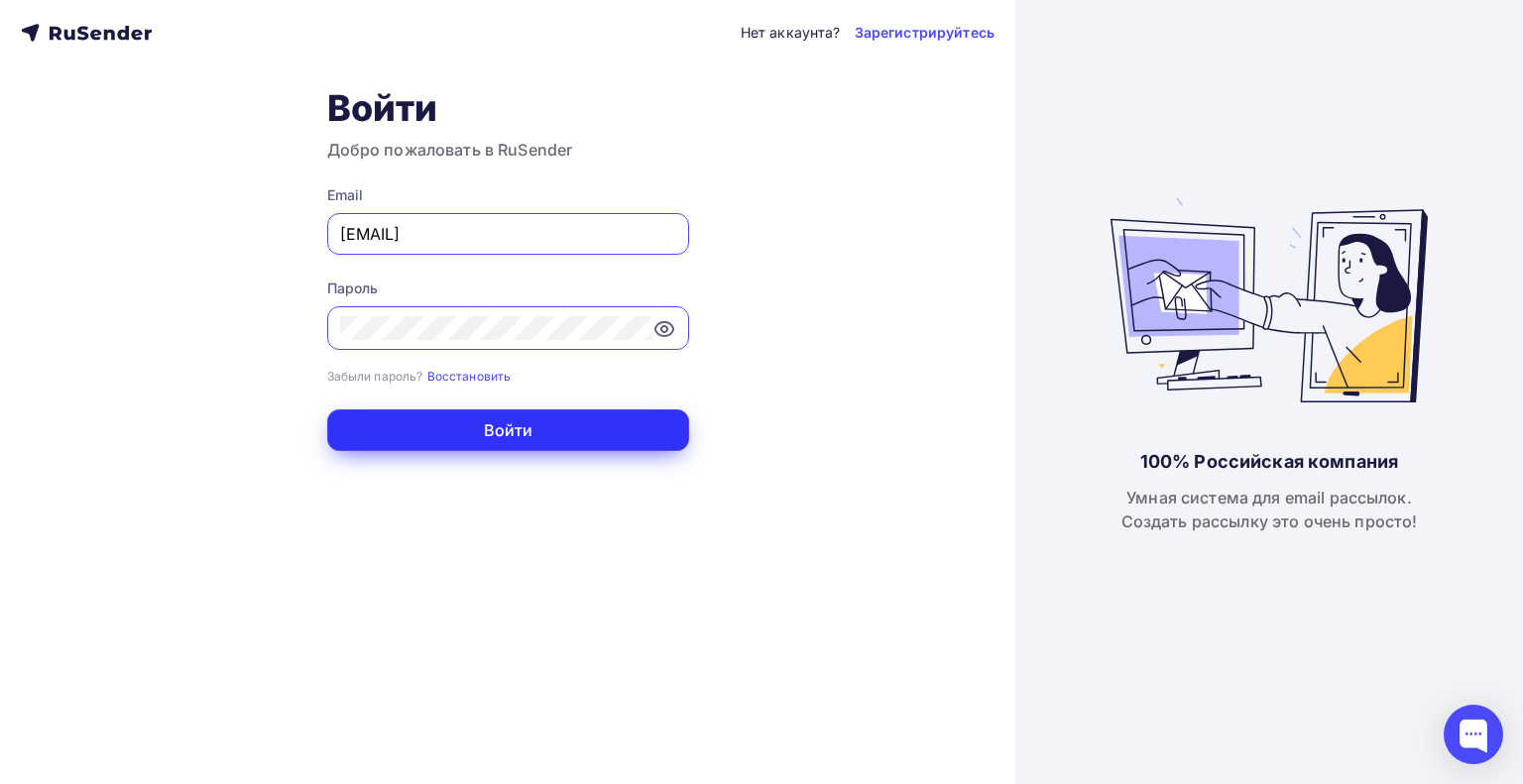 click on "Войти" at bounding box center (508, 430) 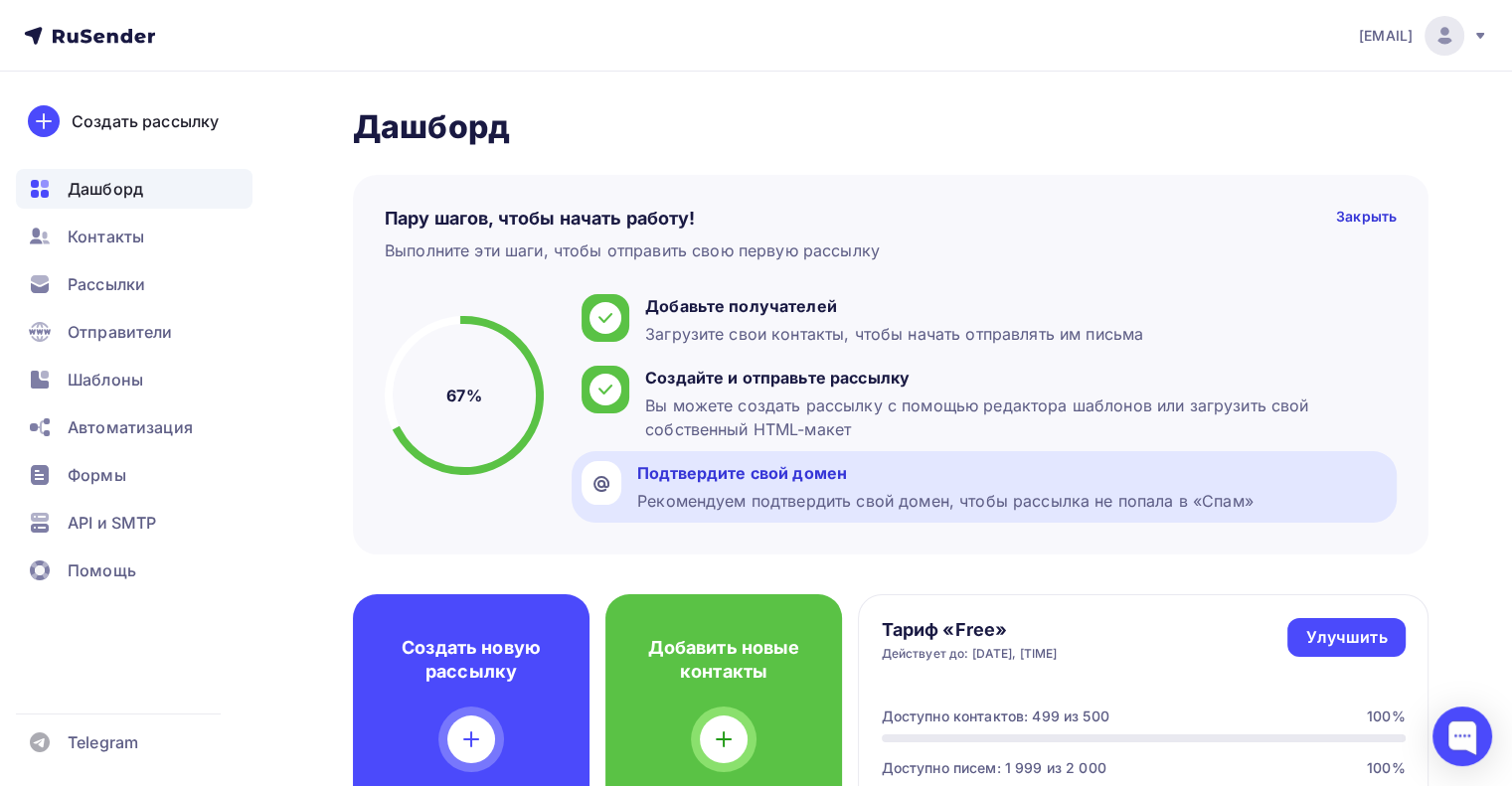 click on "Рекомендуем подтвердить свой домен, чтобы рассылка не попала в «Спам»" at bounding box center (894, 334) 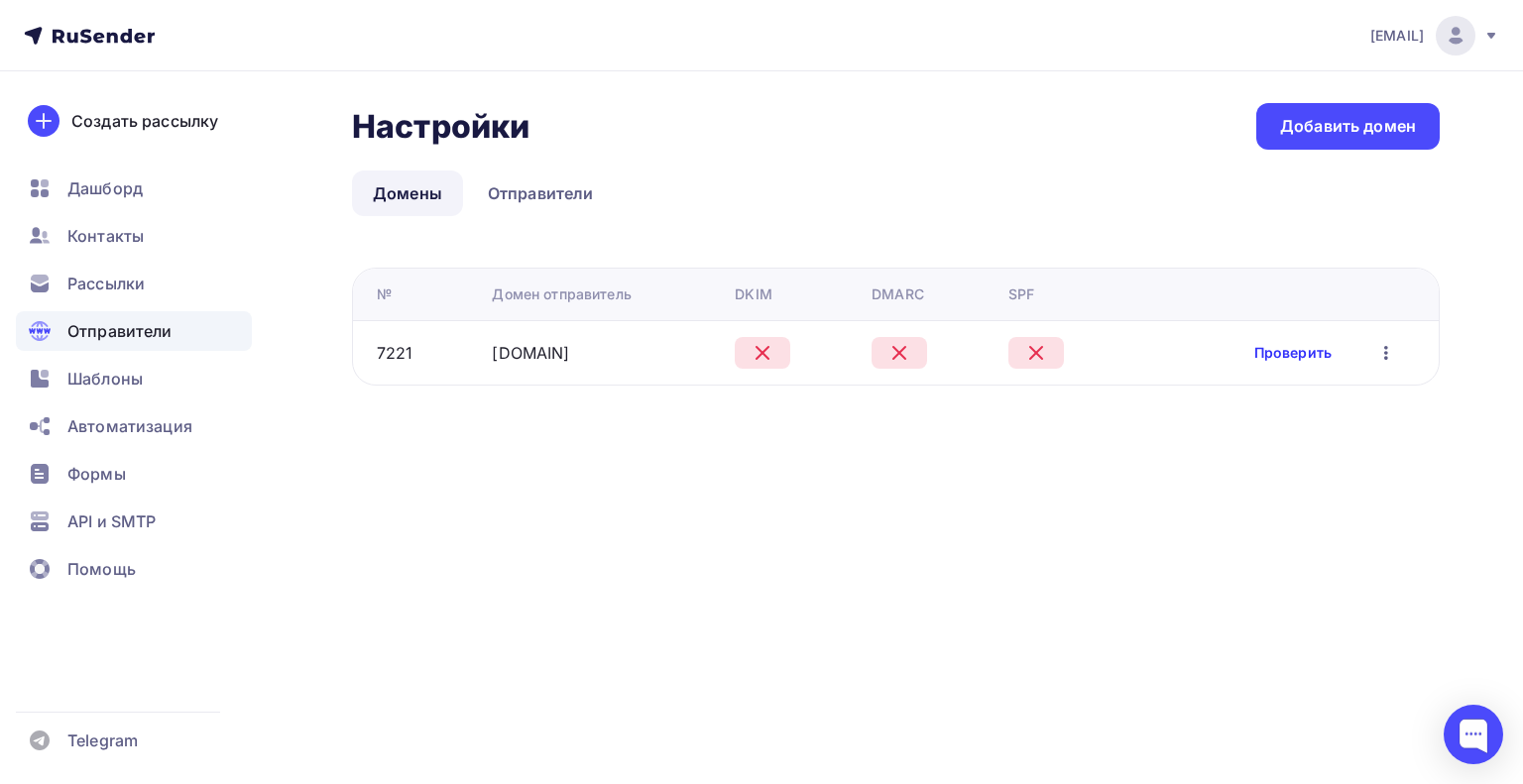 click on "Проверить" at bounding box center [1293, 353] 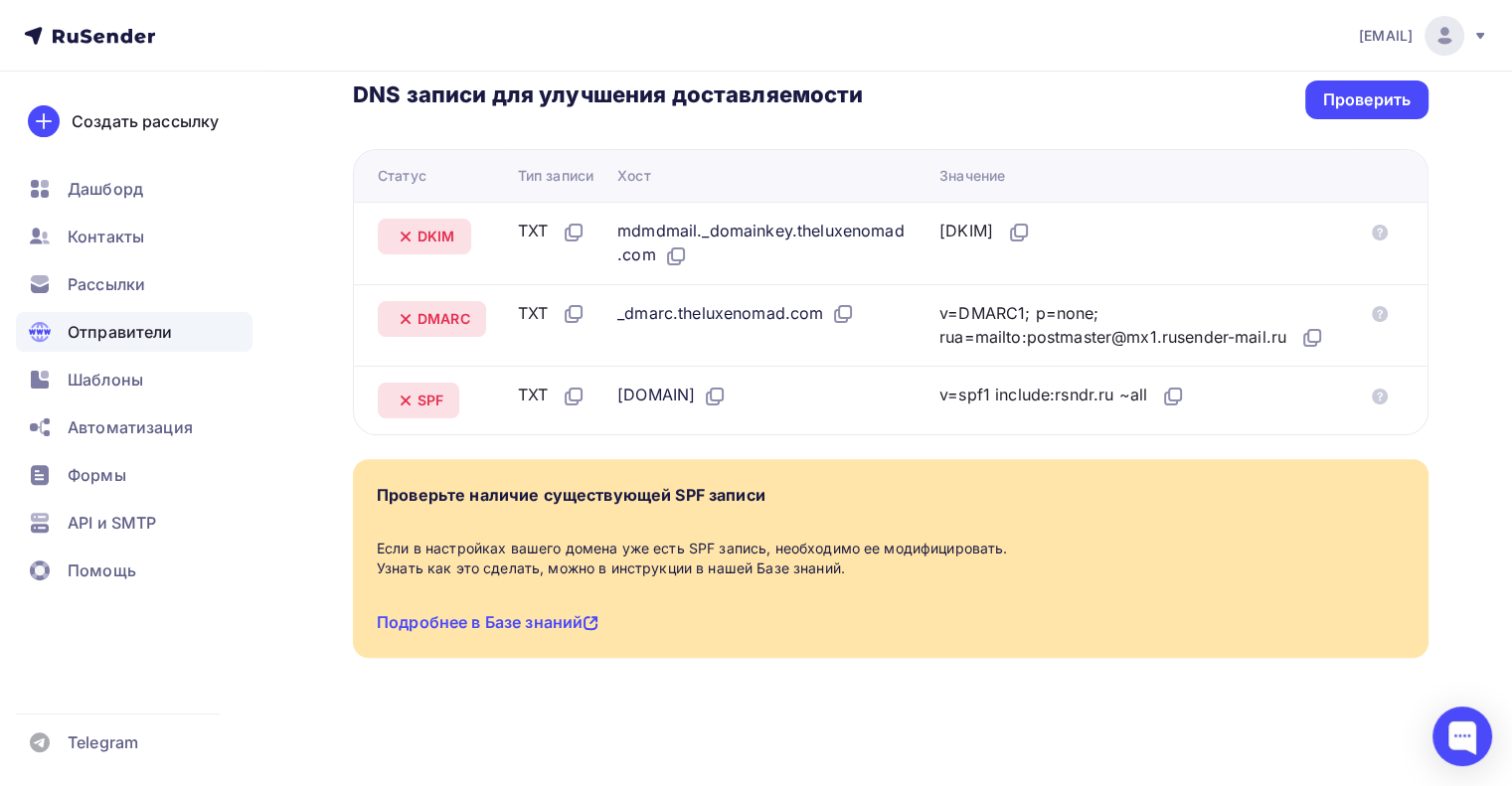 scroll, scrollTop: 732, scrollLeft: 0, axis: vertical 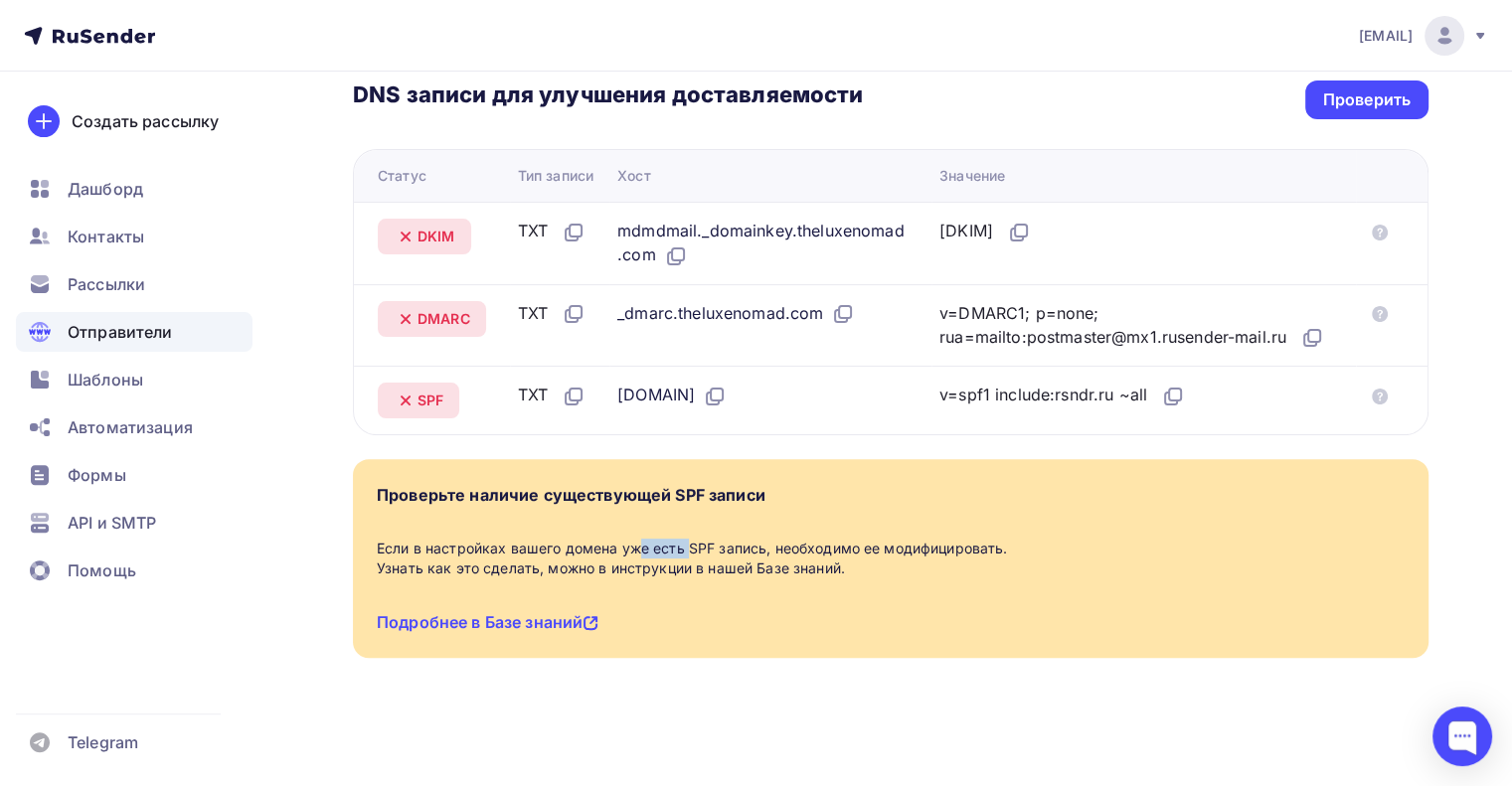 click on "Если в настройках вашего домена уже есть SPF запись, необходимо ее
модифицировать.
Узнать как это сделать, можно в инструкции в нашей Базе знаний." at bounding box center [891, 558] 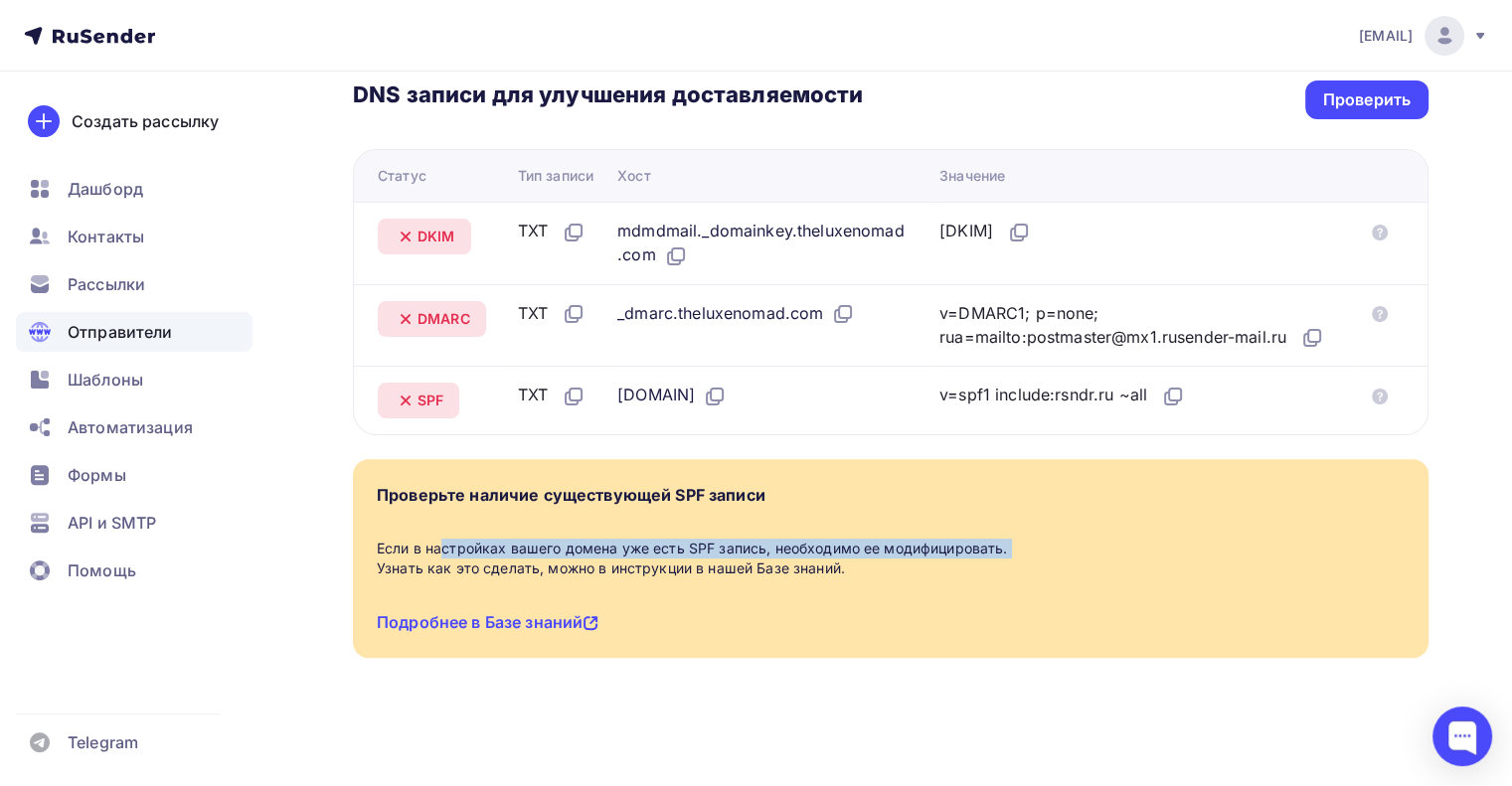 click on "Если в настройках вашего домена уже есть SPF запись, необходимо ее
модифицировать.
Узнать как это сделать, можно в инструкции в нашей Базе знаний." at bounding box center [891, 558] 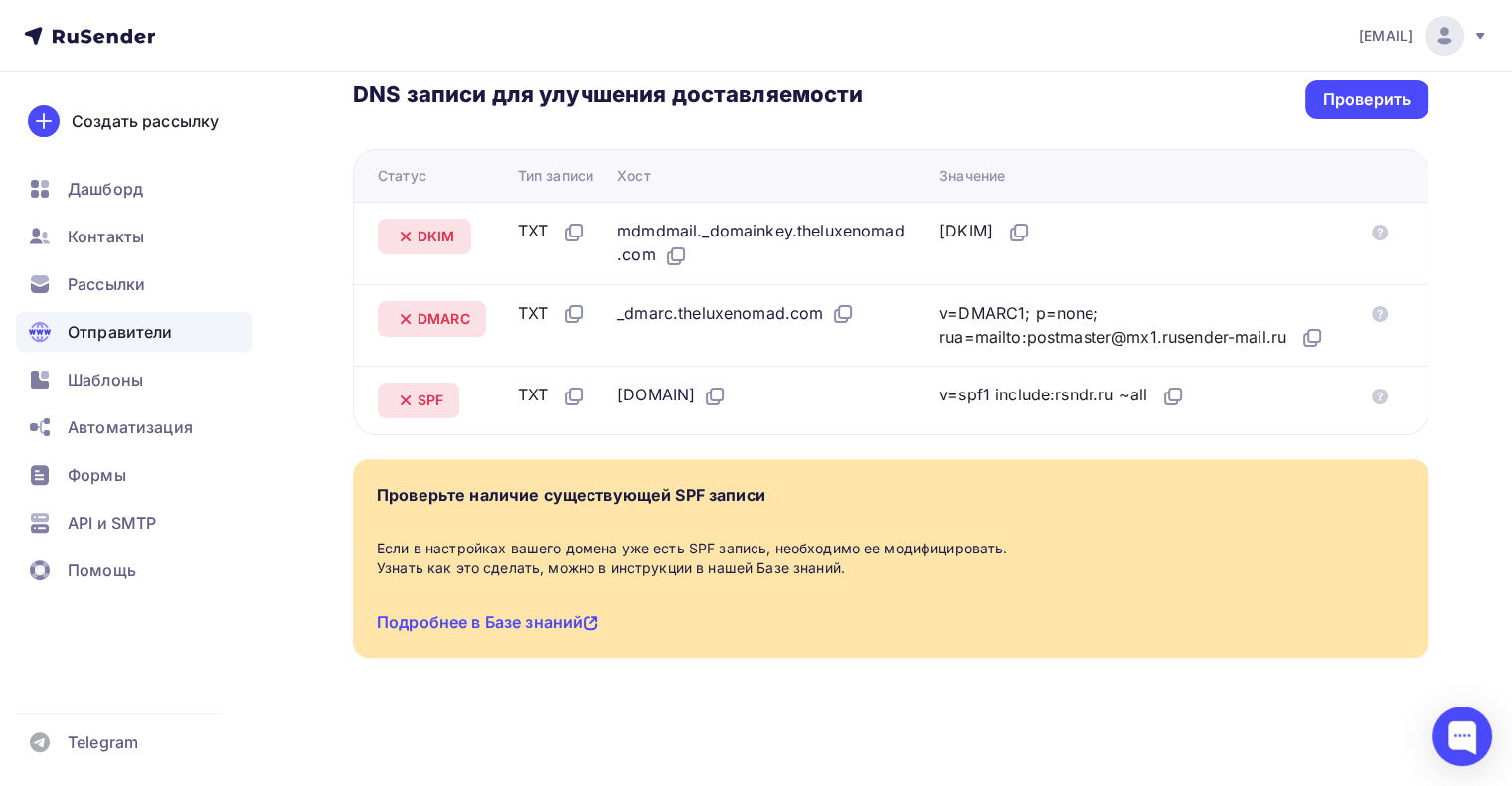 click on "Если в настройках вашего домена уже есть SPF запись, необходимо ее
модифицировать.
Узнать как это сделать, можно в инструкции в нашей Базе знаний." at bounding box center [891, 558] 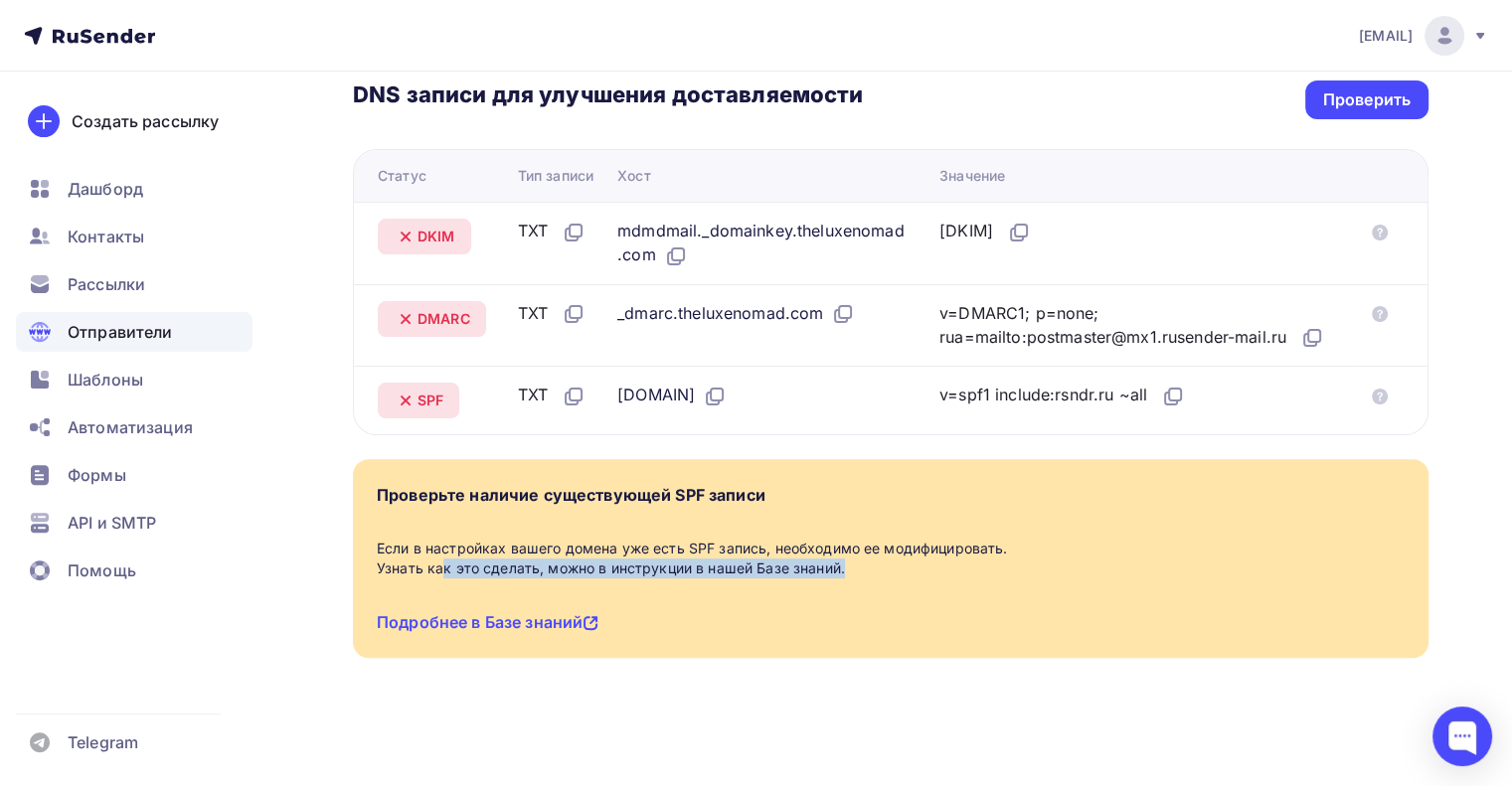 click on "Если в настройках вашего домена уже есть SPF запись, необходимо ее
модифицировать.
Узнать как это сделать, можно в инструкции в нашей Базе знаний." at bounding box center [891, 558] 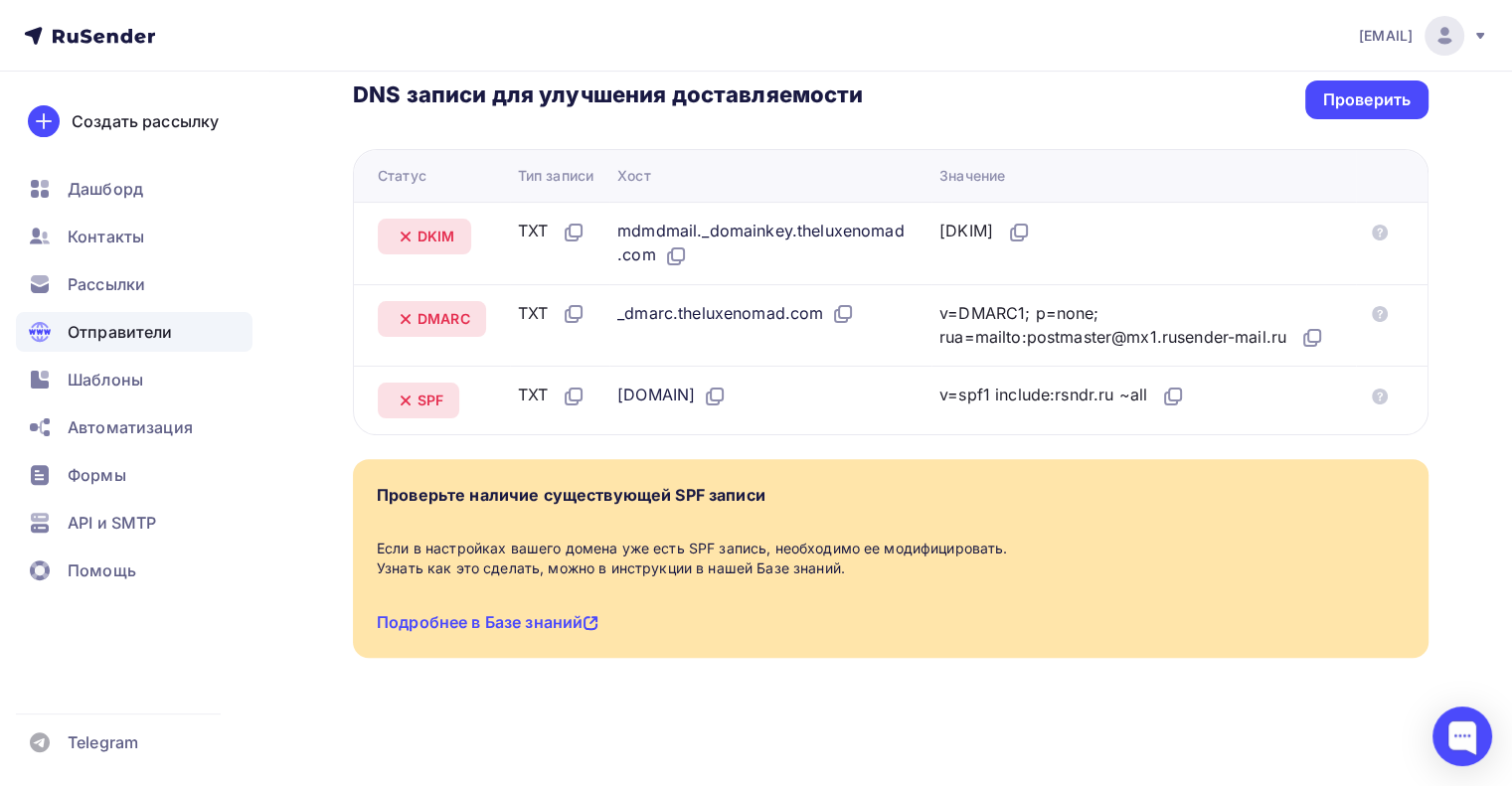 click on "Если в настройках вашего домена уже есть SPF запись, необходимо ее
модифицировать.
Узнать как это сделать, можно в инструкции в нашей Базе знаний." at bounding box center (891, 558) 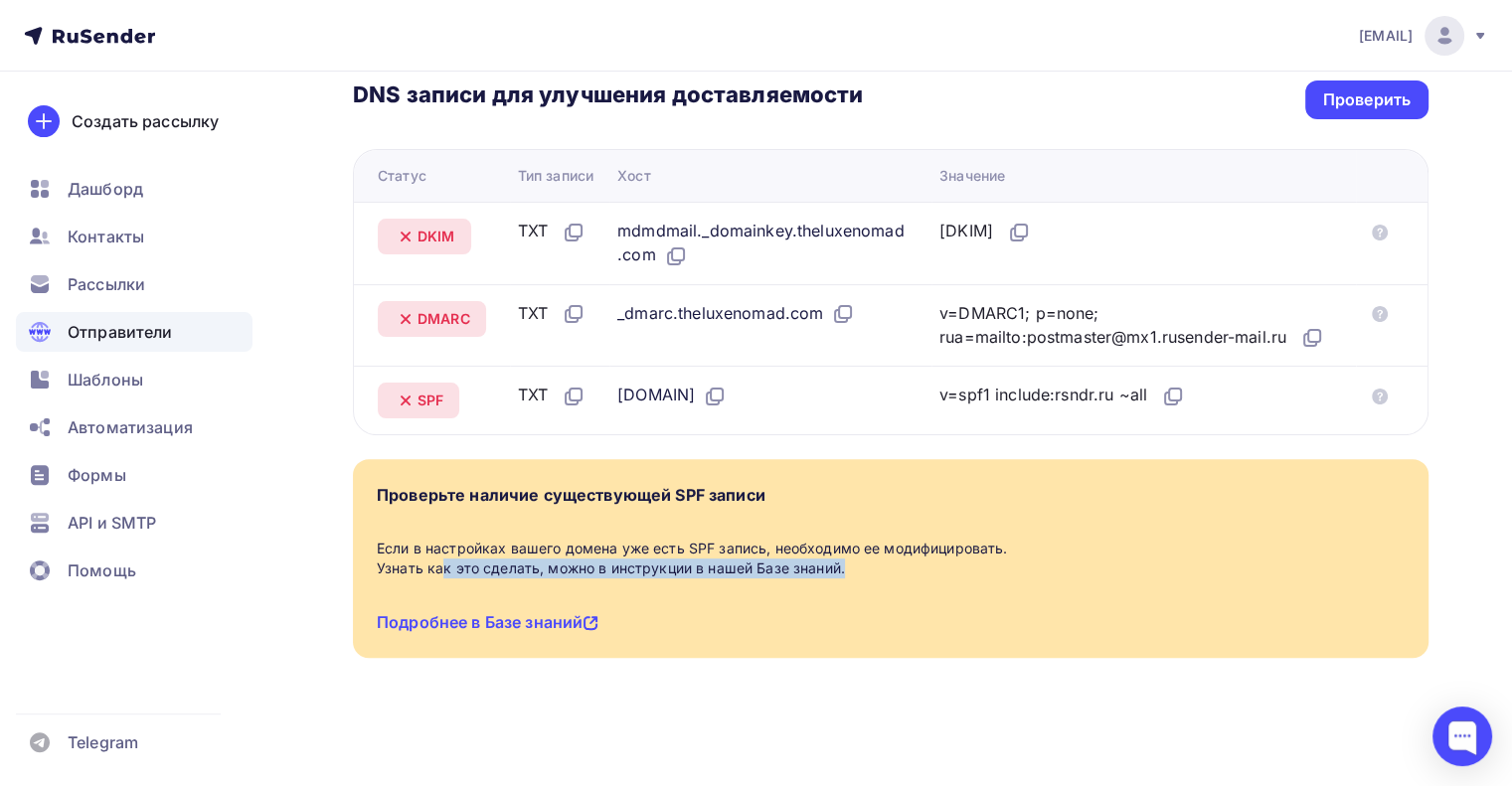 click on "Если в настройках вашего домена уже есть SPF запись, необходимо ее
модифицировать.
Узнать как это сделать, можно в инструкции в нашей Базе знаний." at bounding box center [891, 558] 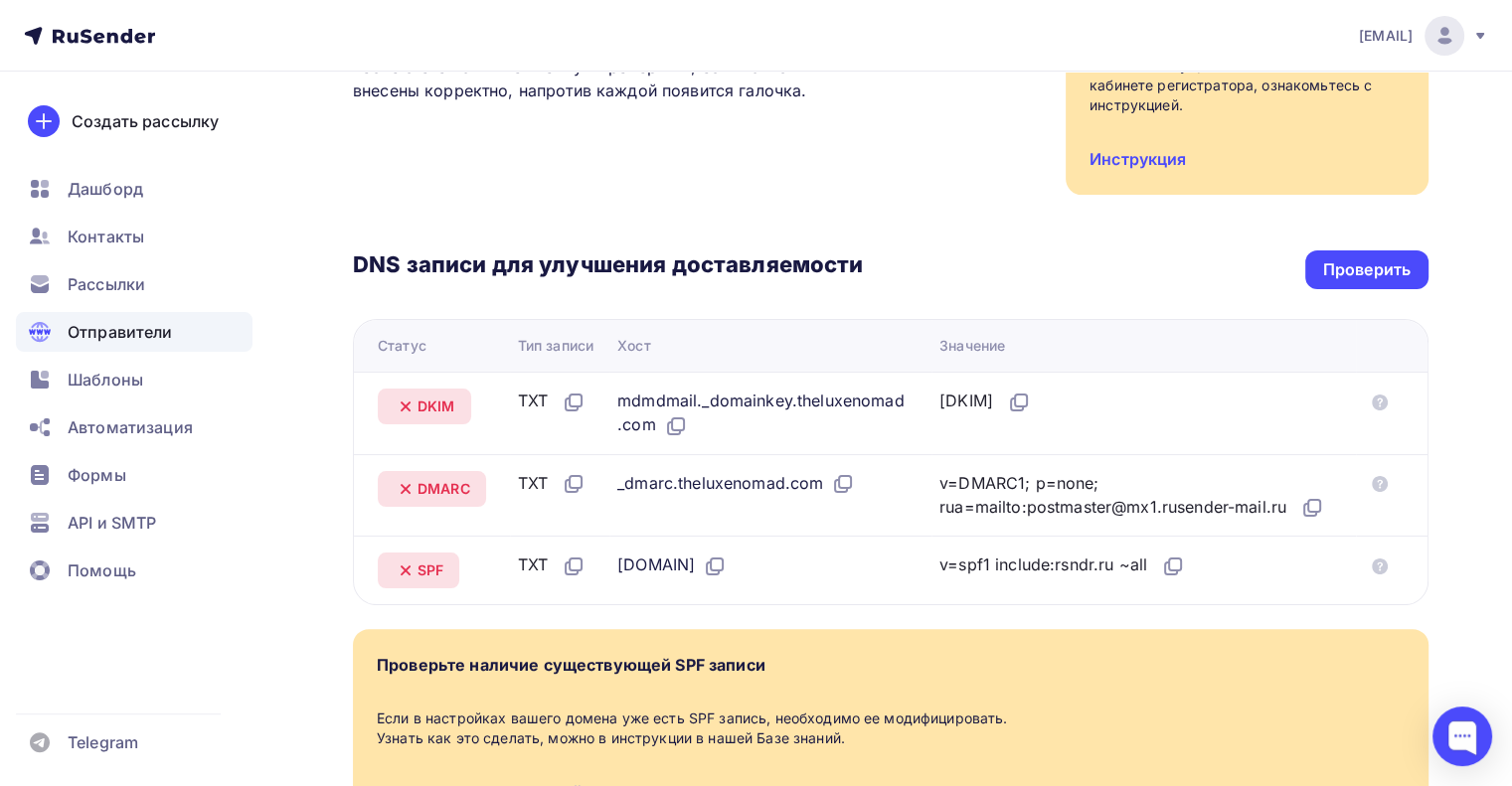 scroll, scrollTop: 37, scrollLeft: 0, axis: vertical 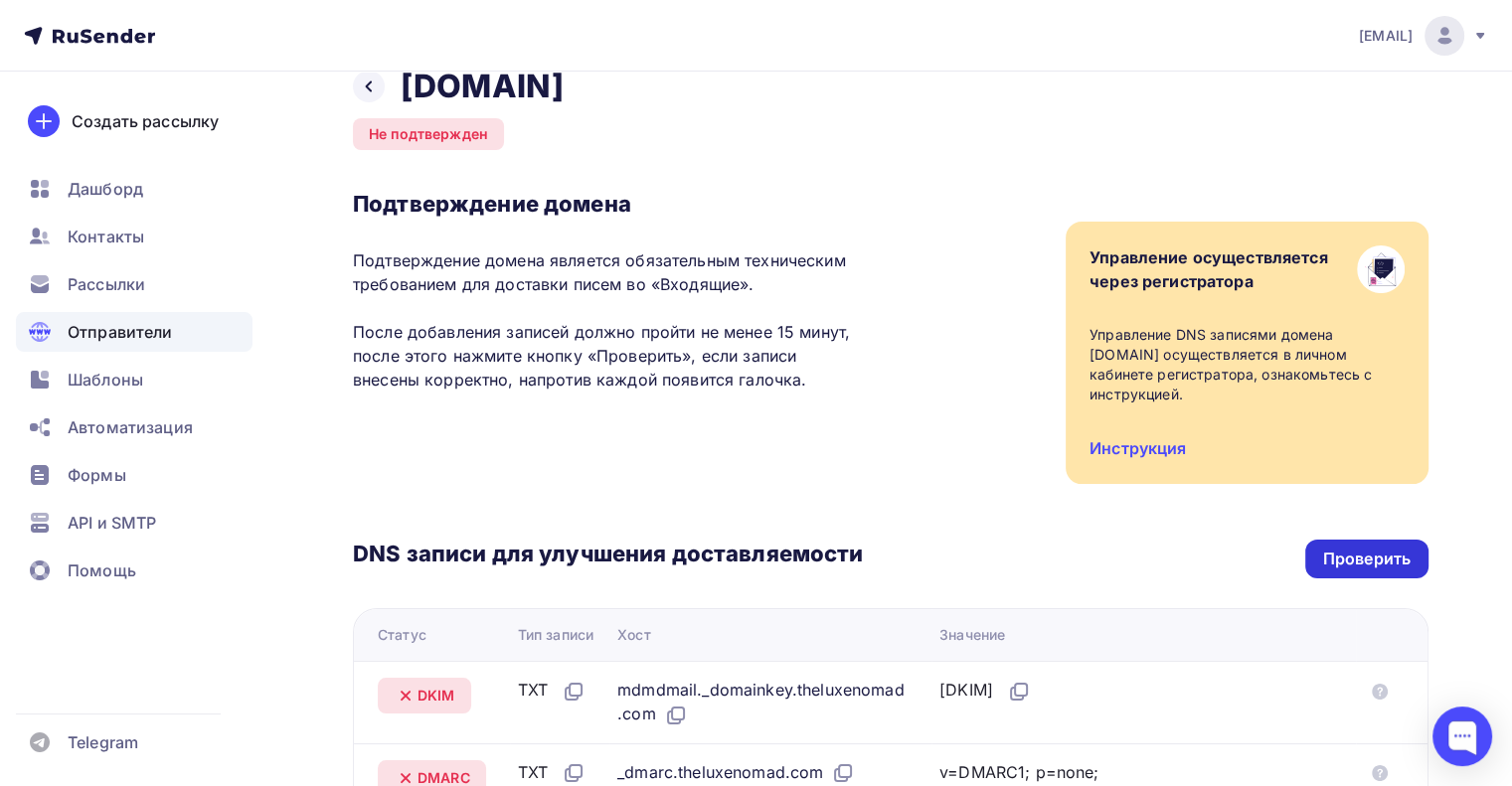 click on "Проверить" at bounding box center (1367, 558) 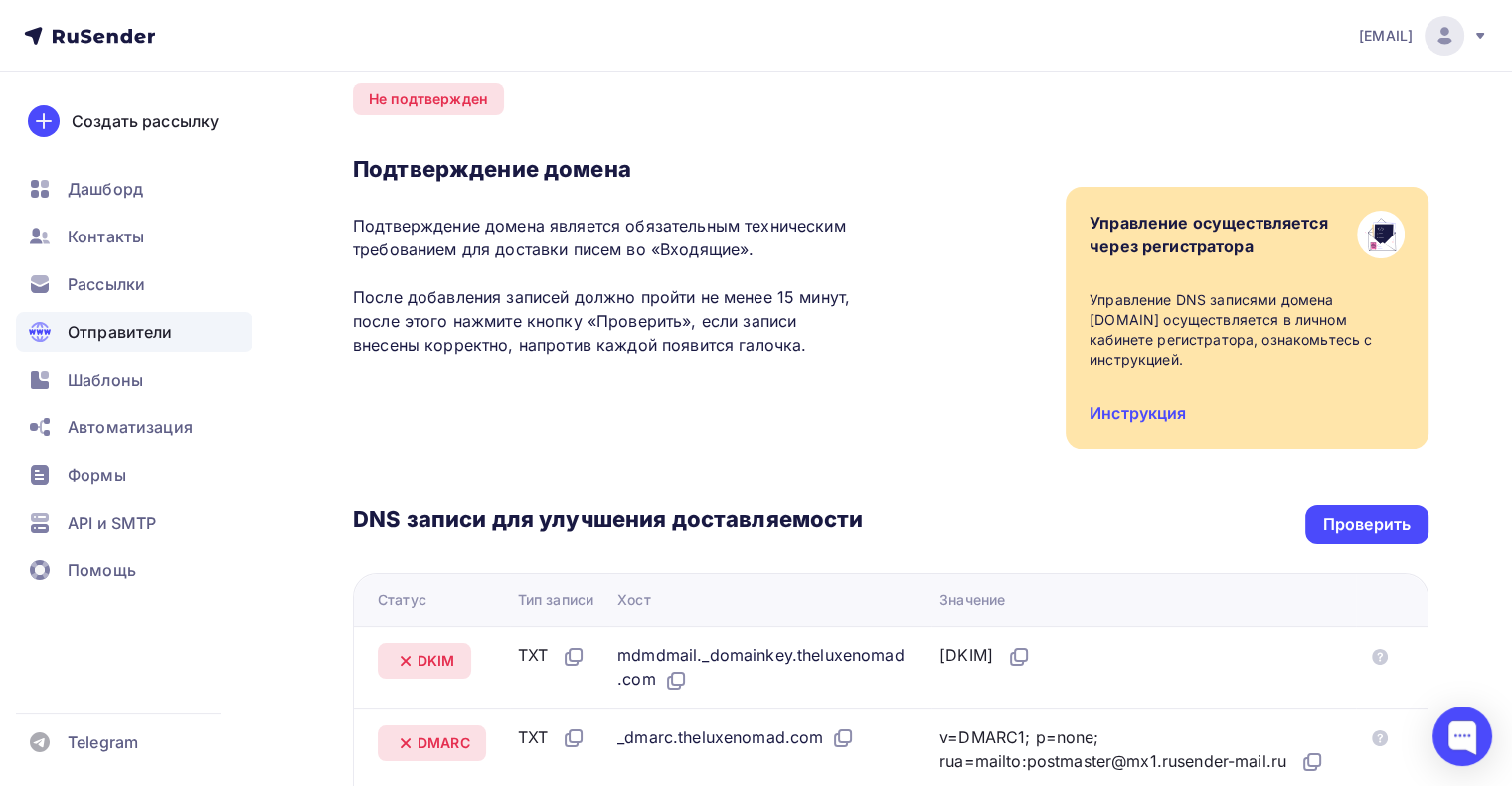 scroll, scrollTop: 0, scrollLeft: 0, axis: both 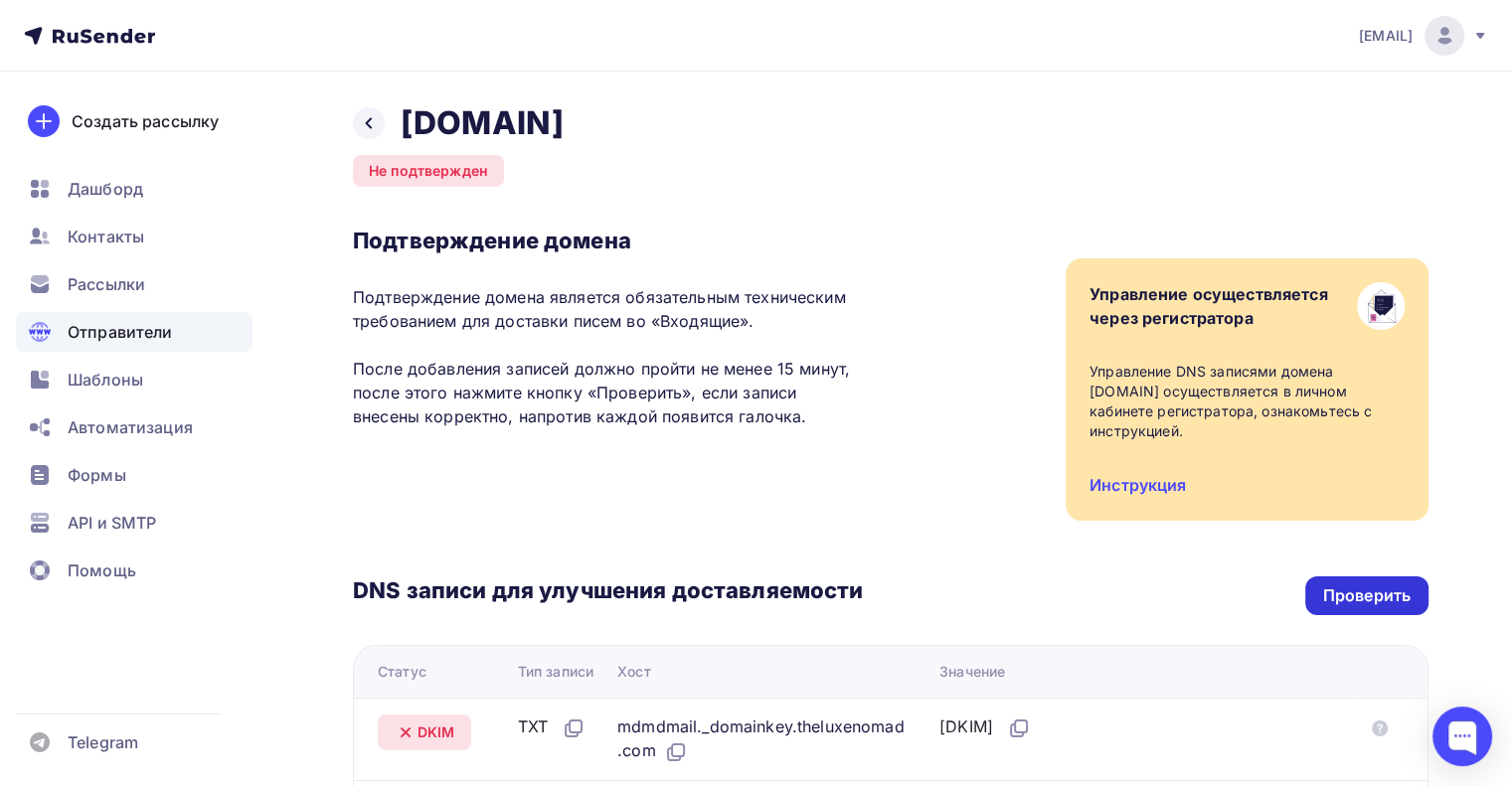 click on "Проверить" at bounding box center [1367, 595] 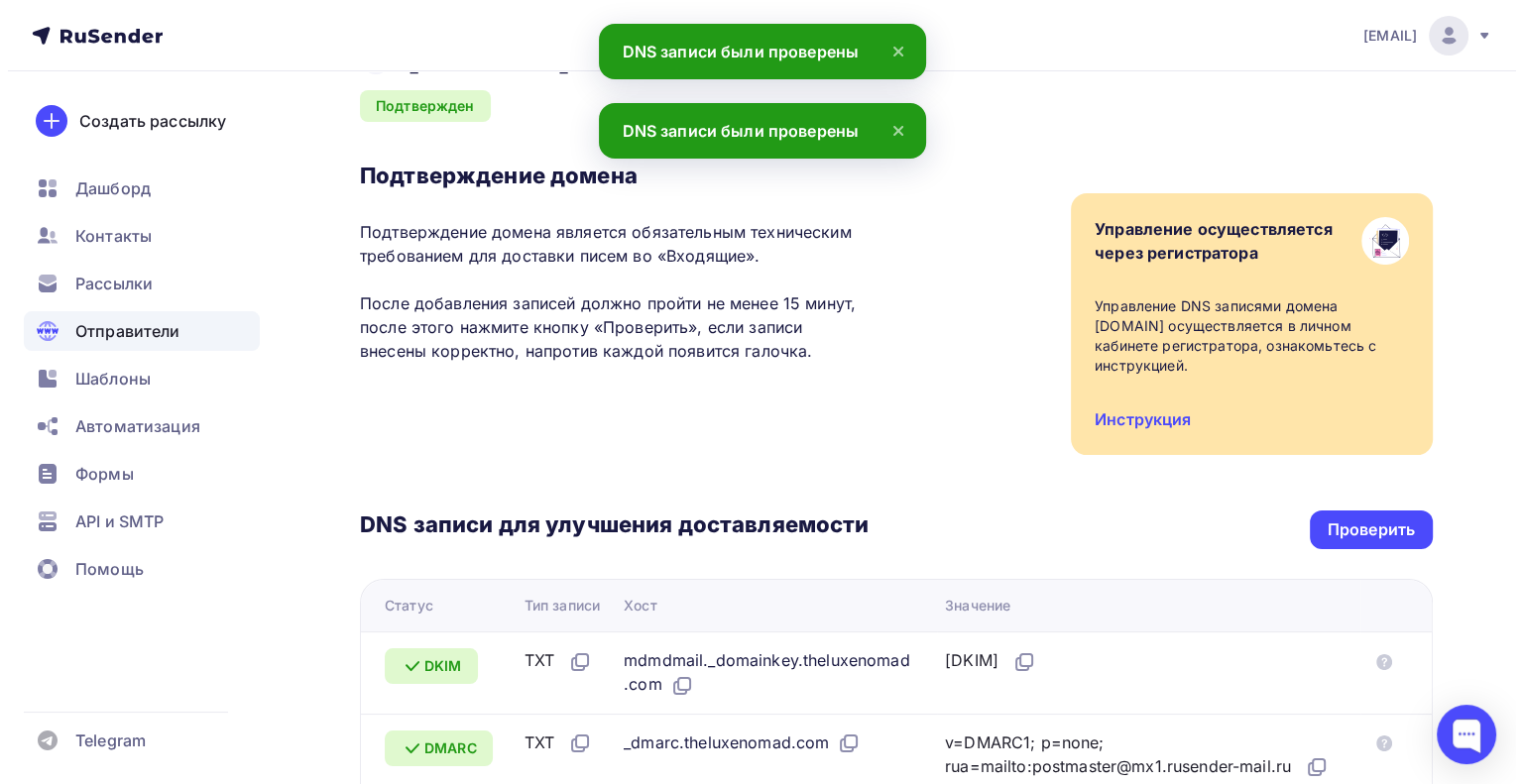 scroll, scrollTop: 0, scrollLeft: 0, axis: both 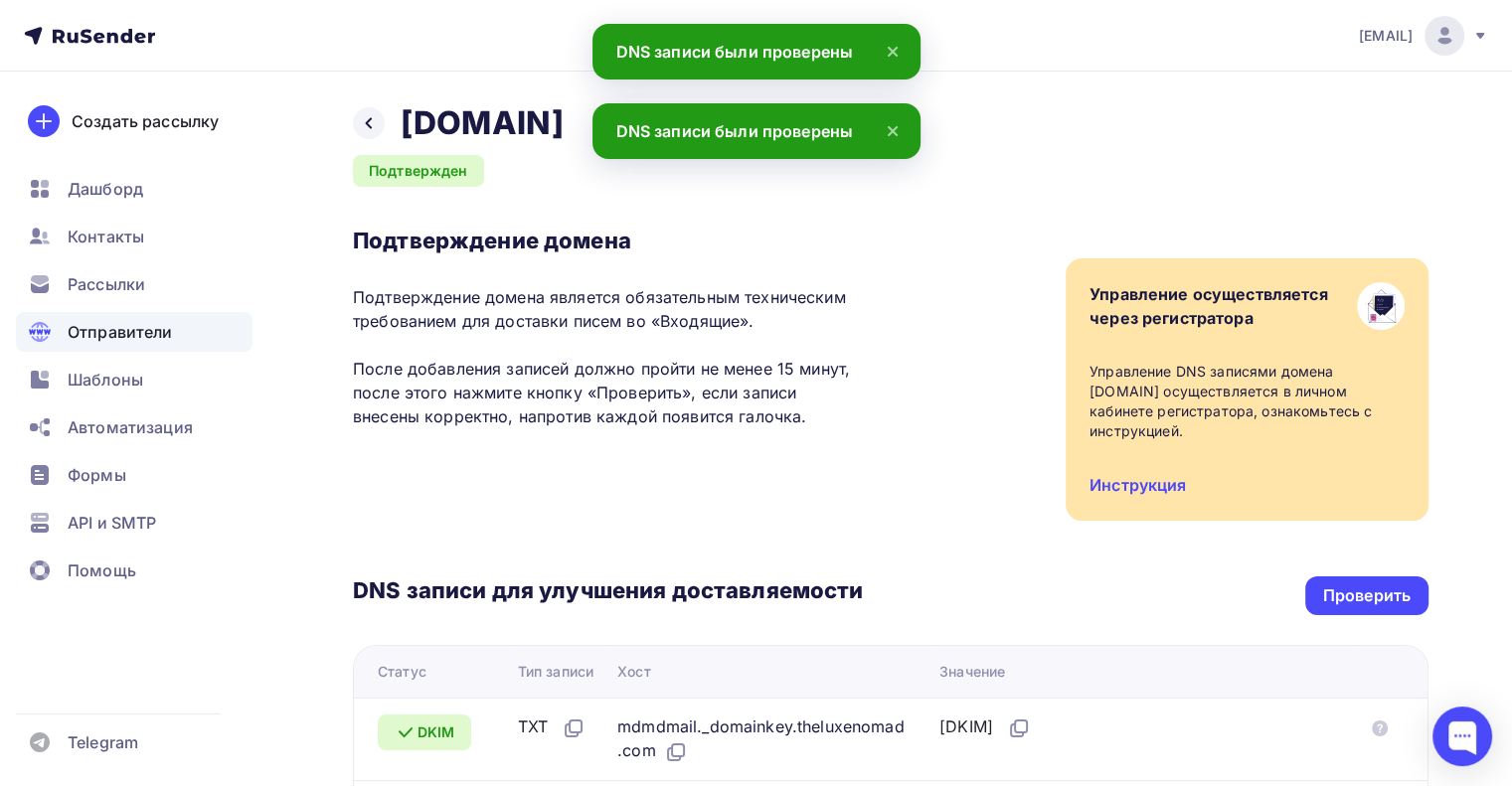 click on "Подтверждение домена
Подтверждение домена является обязательным техническим требованием
для доставки писем во «Входящие».
После добавления записей должно пройти не менее 15 минут, после
этого нажмите кнопку «Проверить», если записи внесены корректно,
напротив каждой появится галочка.
Управление осуществляется через регистратора
Управление DNS записями домена theluxenomad.com осуществляется в личном кабинете регистратора, ознакомьтесь с инструкцией.
Инструкция" at bounding box center [891, 374] 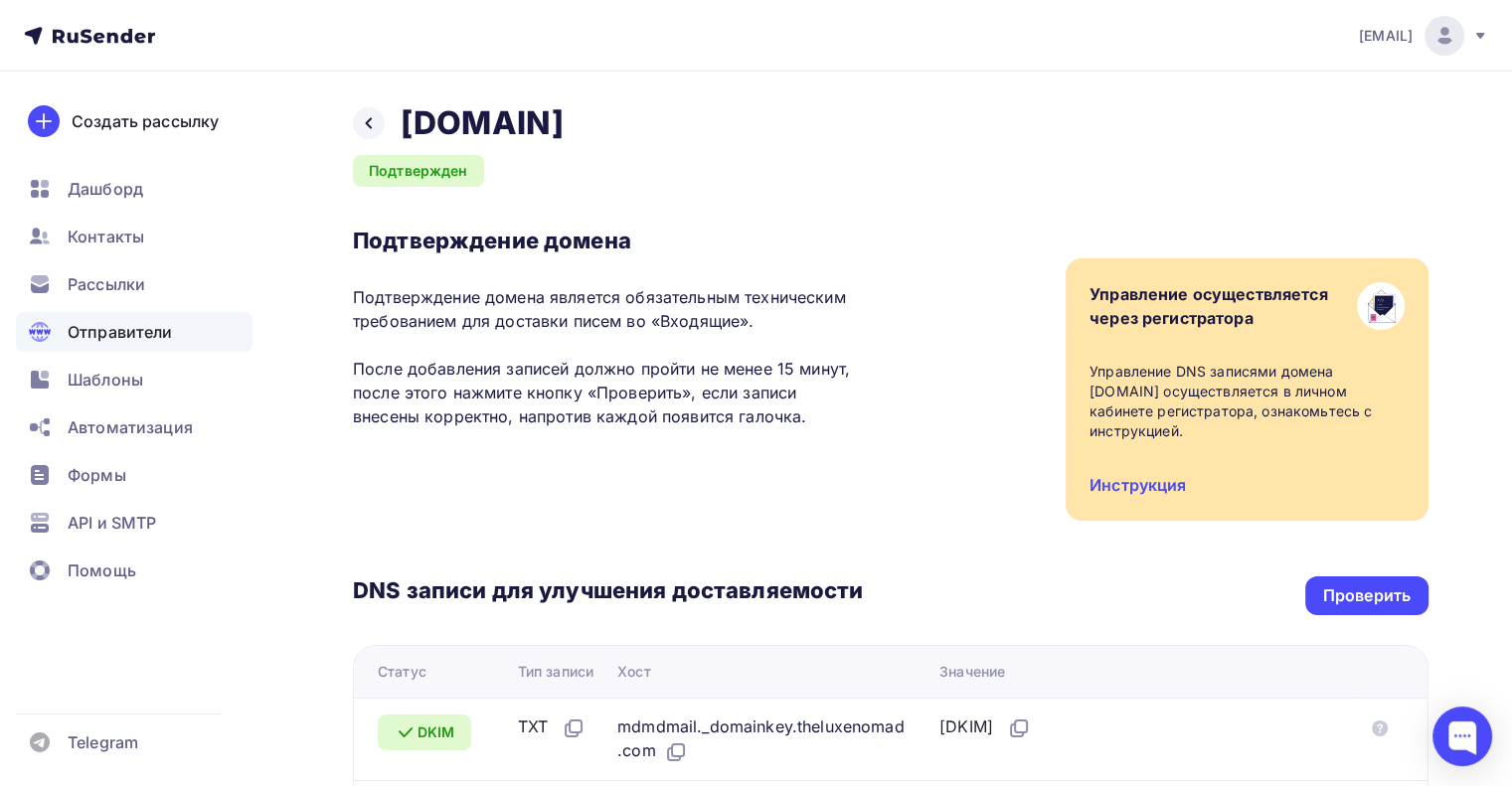 click on "Подтверждение домена является обязательным техническим требованием
для доставки писем во «Входящие».
После добавления записей должно пройти не менее 15 минут, после
этого нажмите кнопку «Проверить», если записи внесены корректно,
напротив каждой появится галочка." at bounding box center (607, 357) 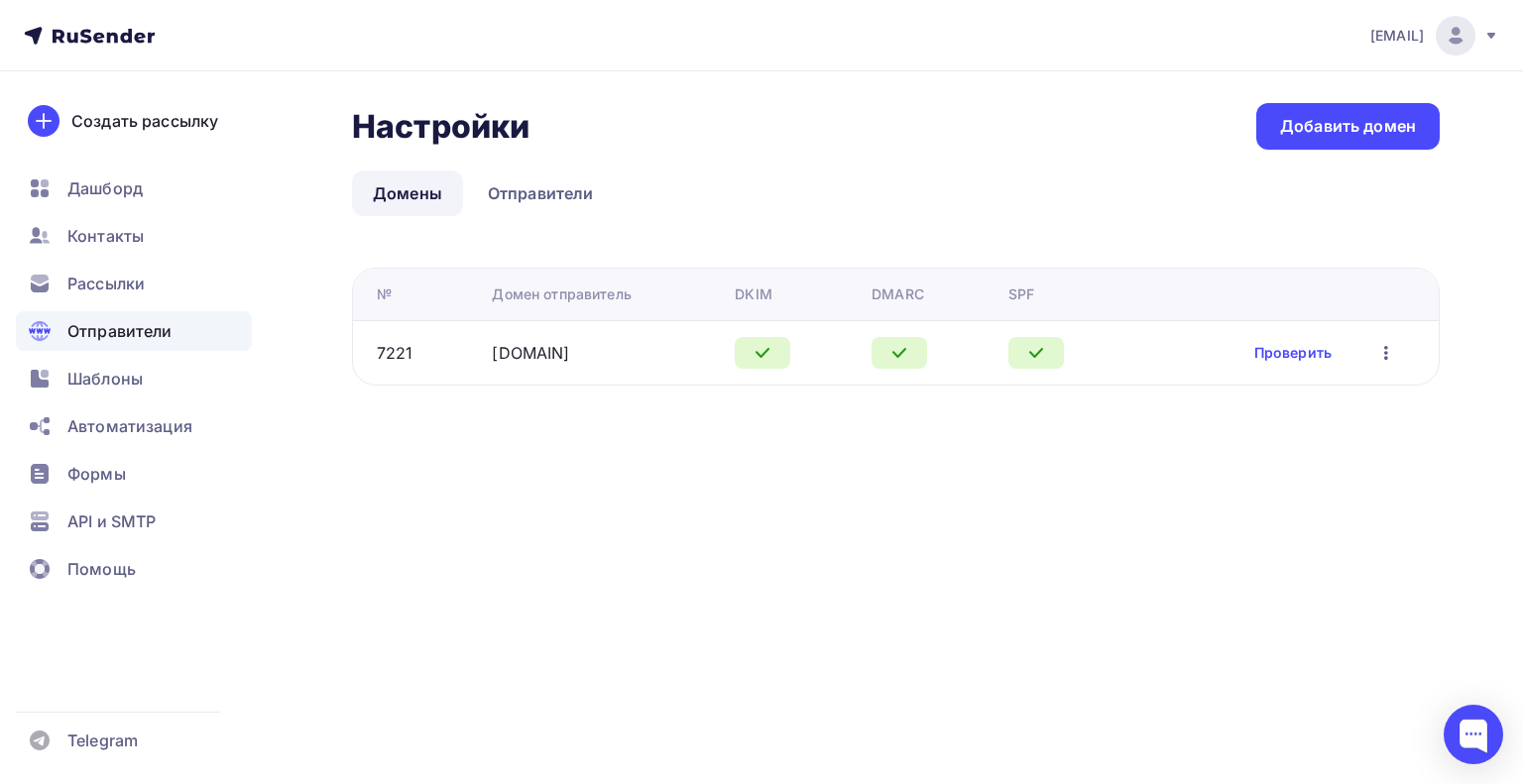 click on "Аккаунт         Тарифы       Выйти
Создать рассылку
Дашборд
Контакты
Рассылки
Отправители
Шаблоны
Автоматизация
Формы
API и SMTP
Помощь
Telegram
Аккаунт         Тарифы                   Помощь       Выйти     Настройки   Настройки
Добавить домен
Домены   Отправители
Домены
Отправители
№" at bounding box center [762, 392] 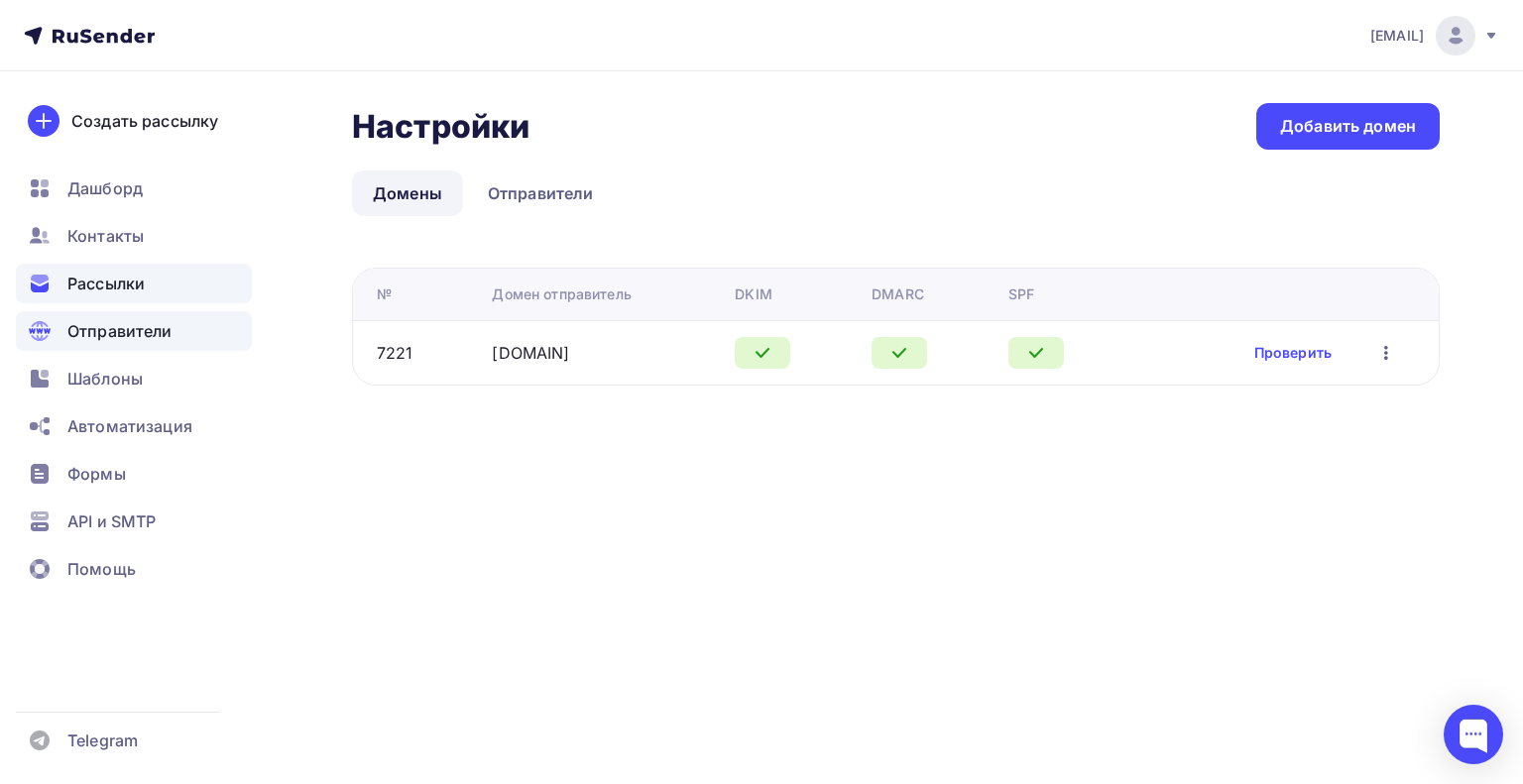 click on "Рассылки" at bounding box center (106, 283) 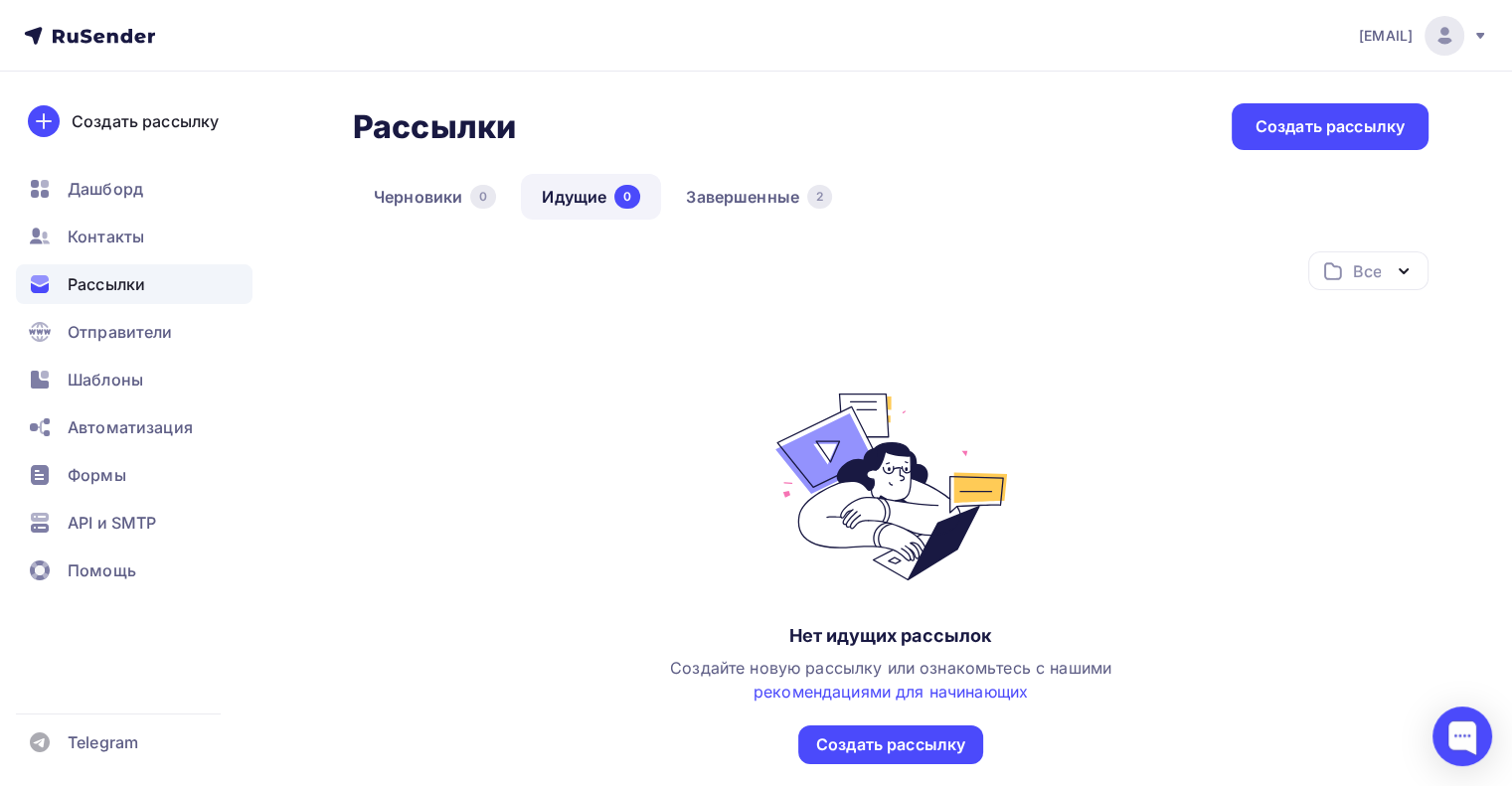 click on "Все
Все папки           Создать новую папку
Нет идущих рассылок
Создайте новую рассылку или ознакомьтесь с нашими  рекомендациями для начинающих     Создать рассылку" at bounding box center (891, 508) 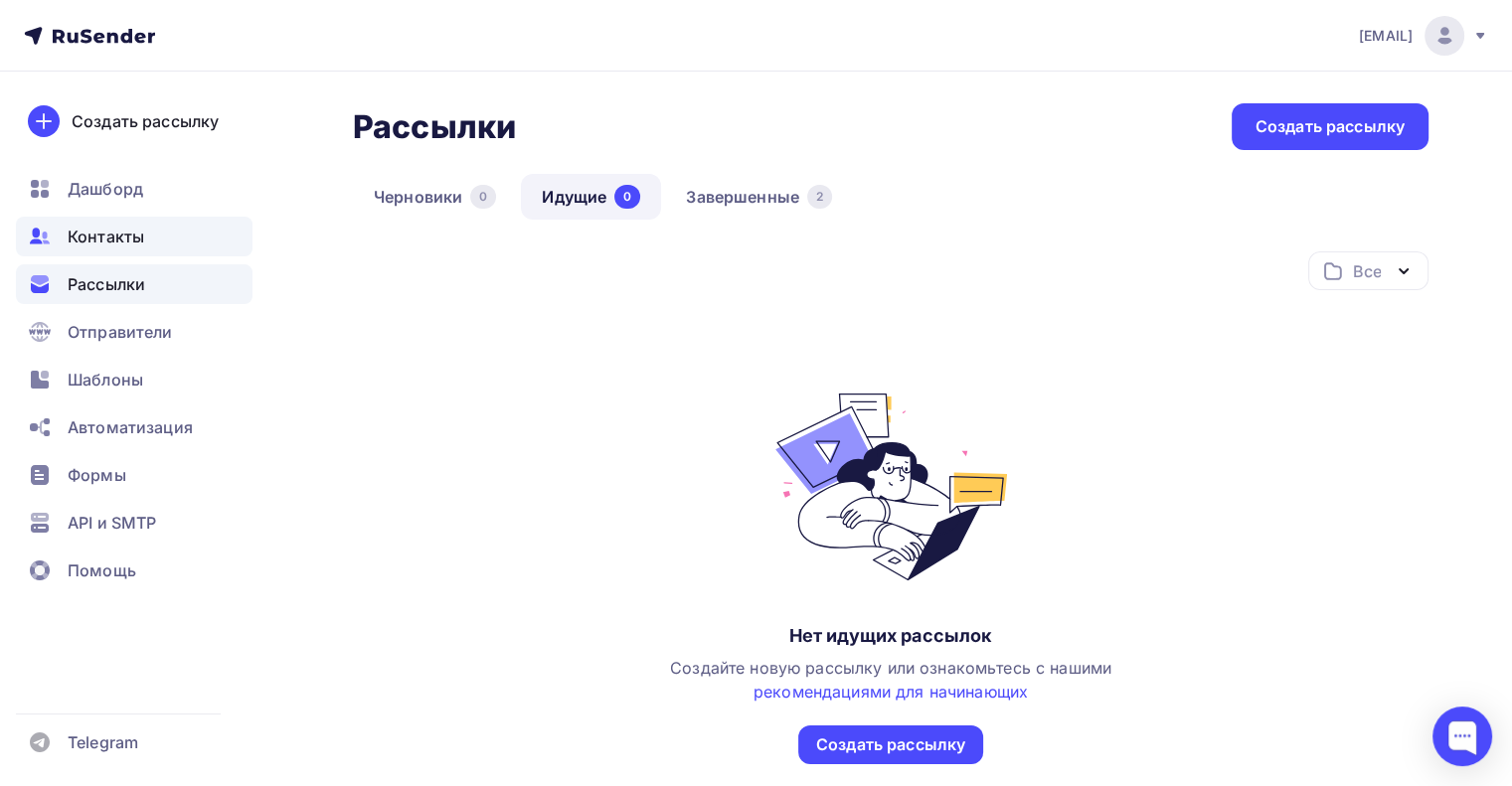 click on "Контакты" at bounding box center (105, 236) 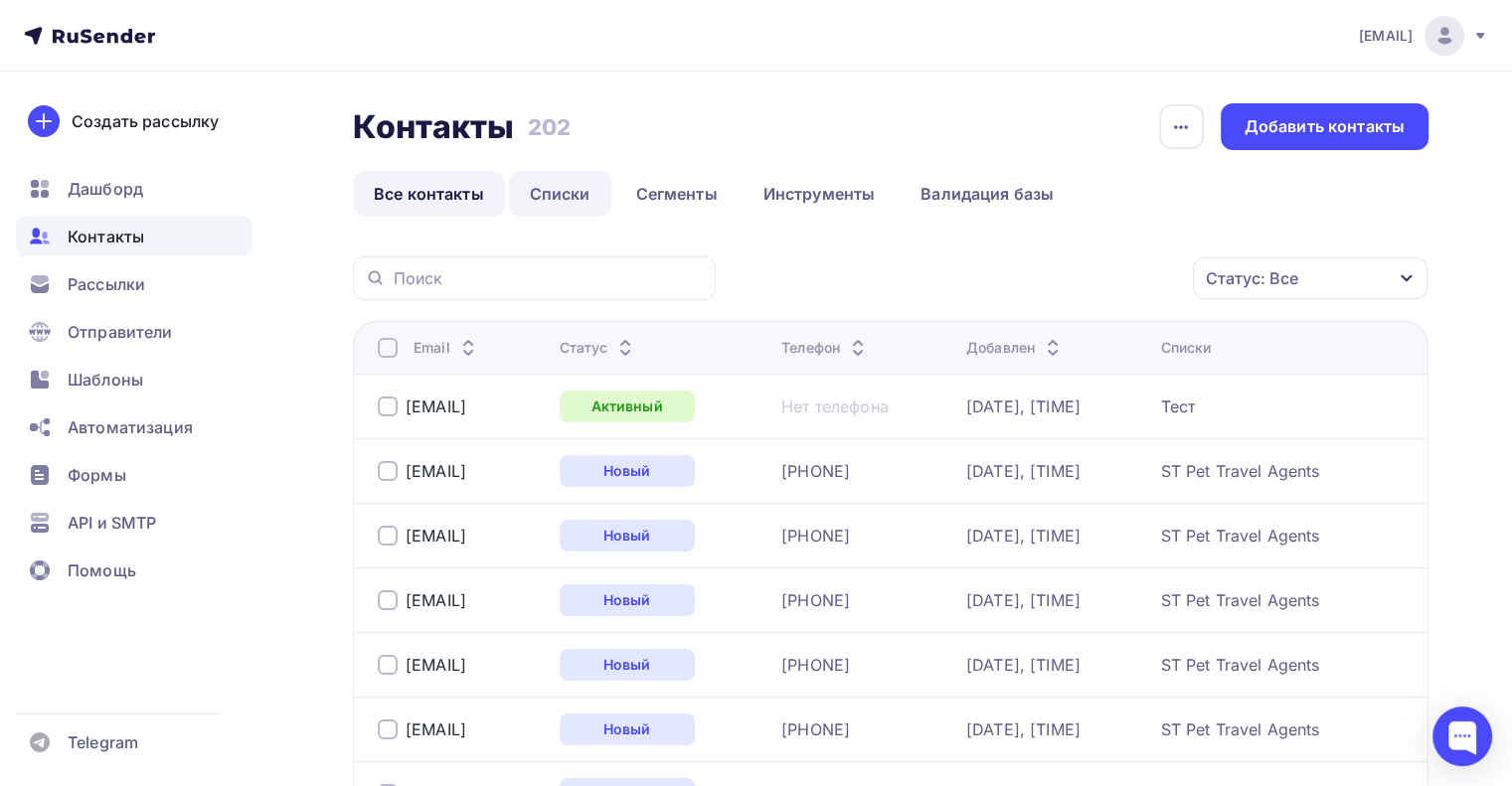 click on "Списки" at bounding box center [560, 194] 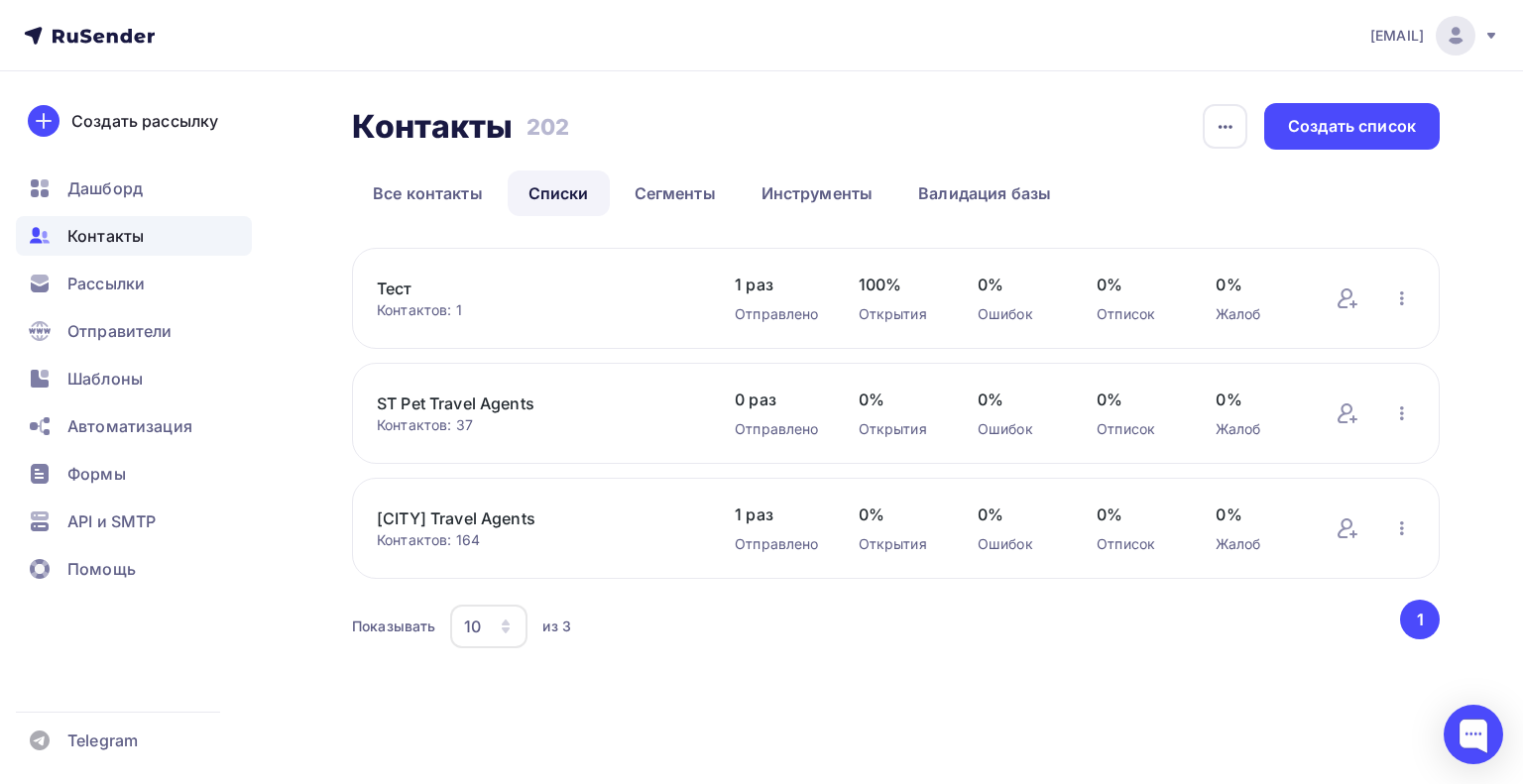 click on "Контакты   Контакты
202
202
История импорта
Создать список
Все контакты
Списки
Сегменты
Инструменты
Валидация базы
Все контакты
Списки
Сегменты
Инструменты
Валидация базы
Тест
Контактов: 1
Добавить контакты
Переименовать список
Скачать список
1 раз    Отправлено    100%" at bounding box center (762, 401) 